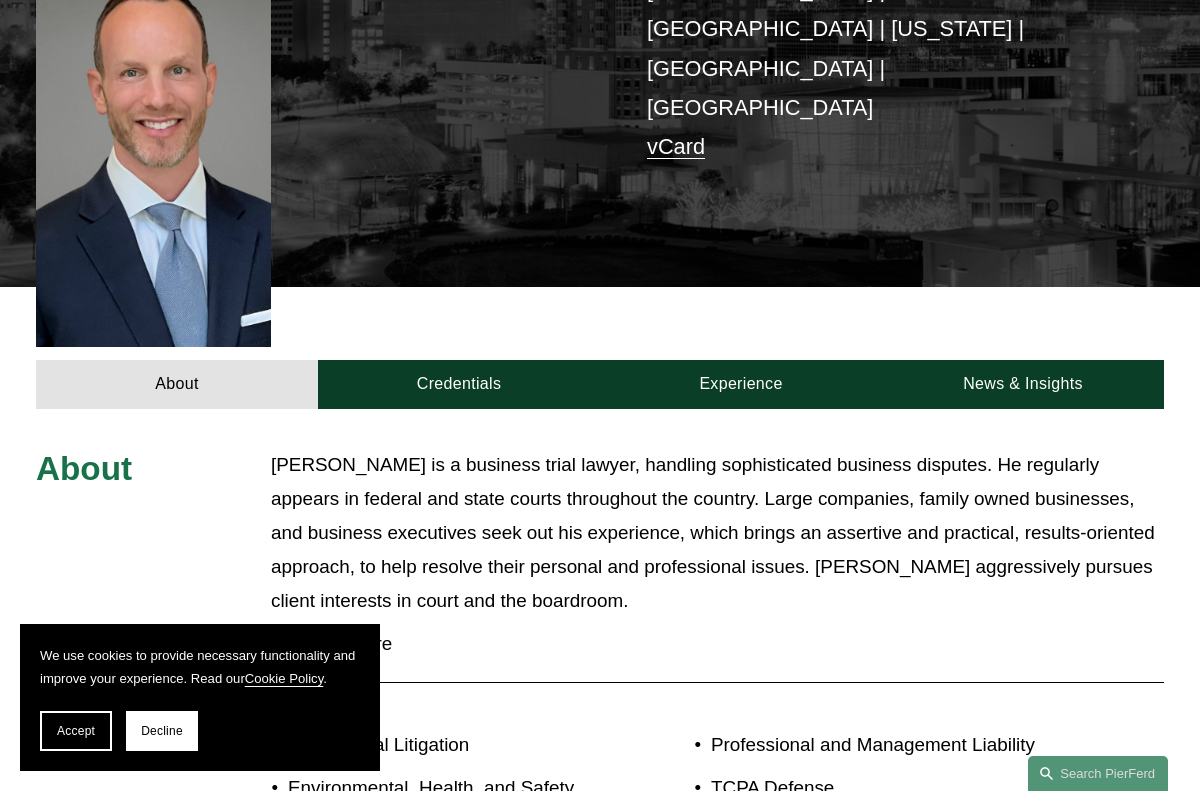 scroll, scrollTop: 600, scrollLeft: 0, axis: vertical 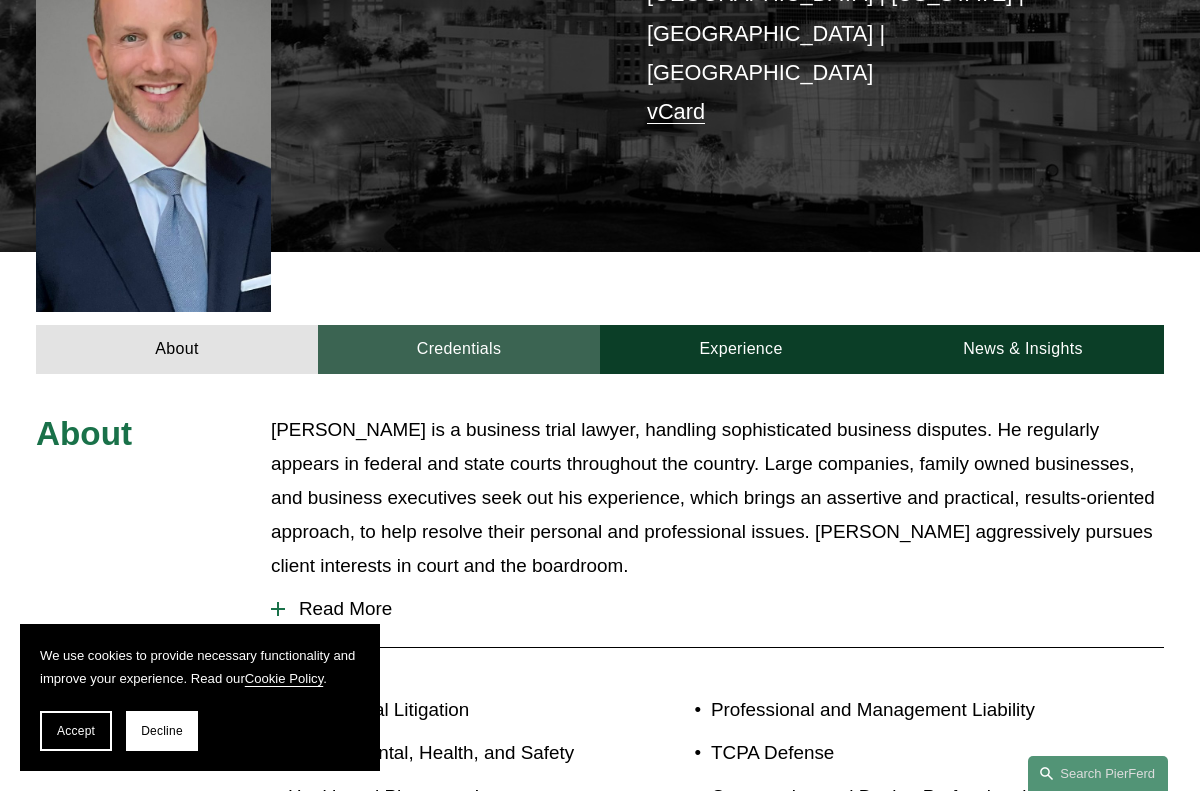 click on "Credentials" at bounding box center [459, 349] 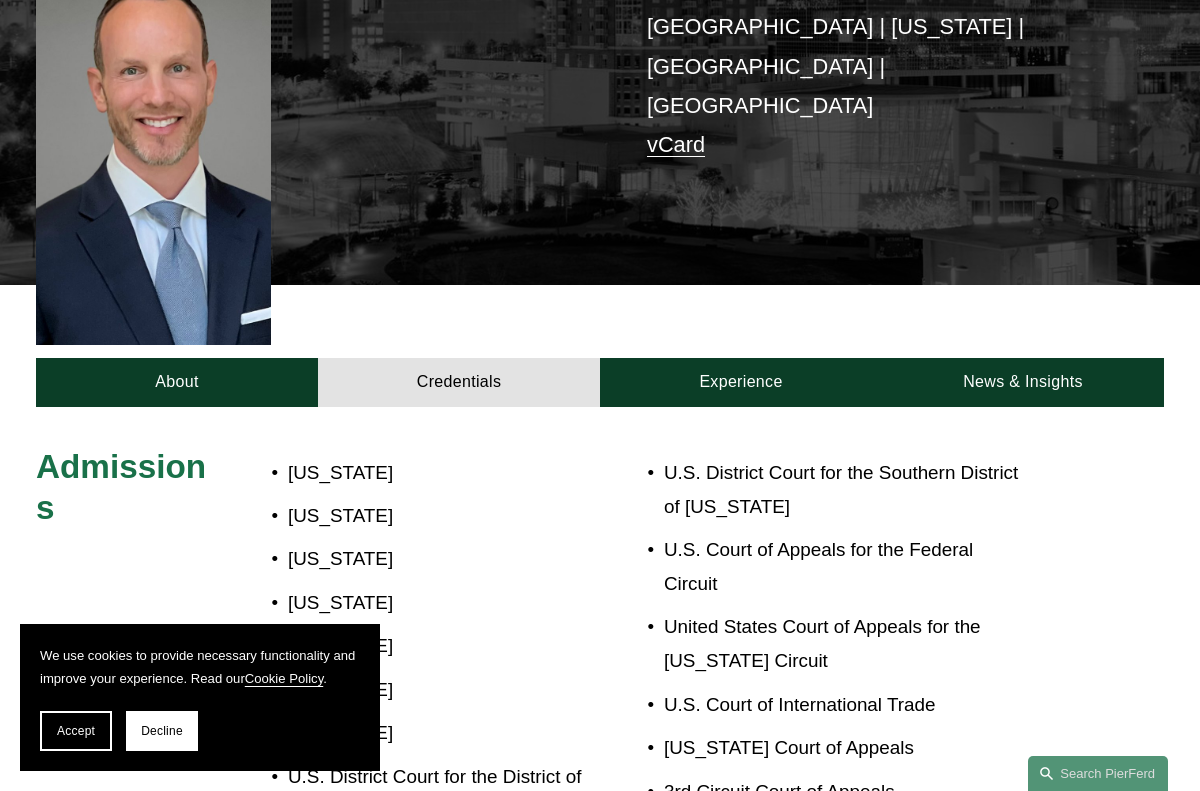 scroll, scrollTop: 600, scrollLeft: 0, axis: vertical 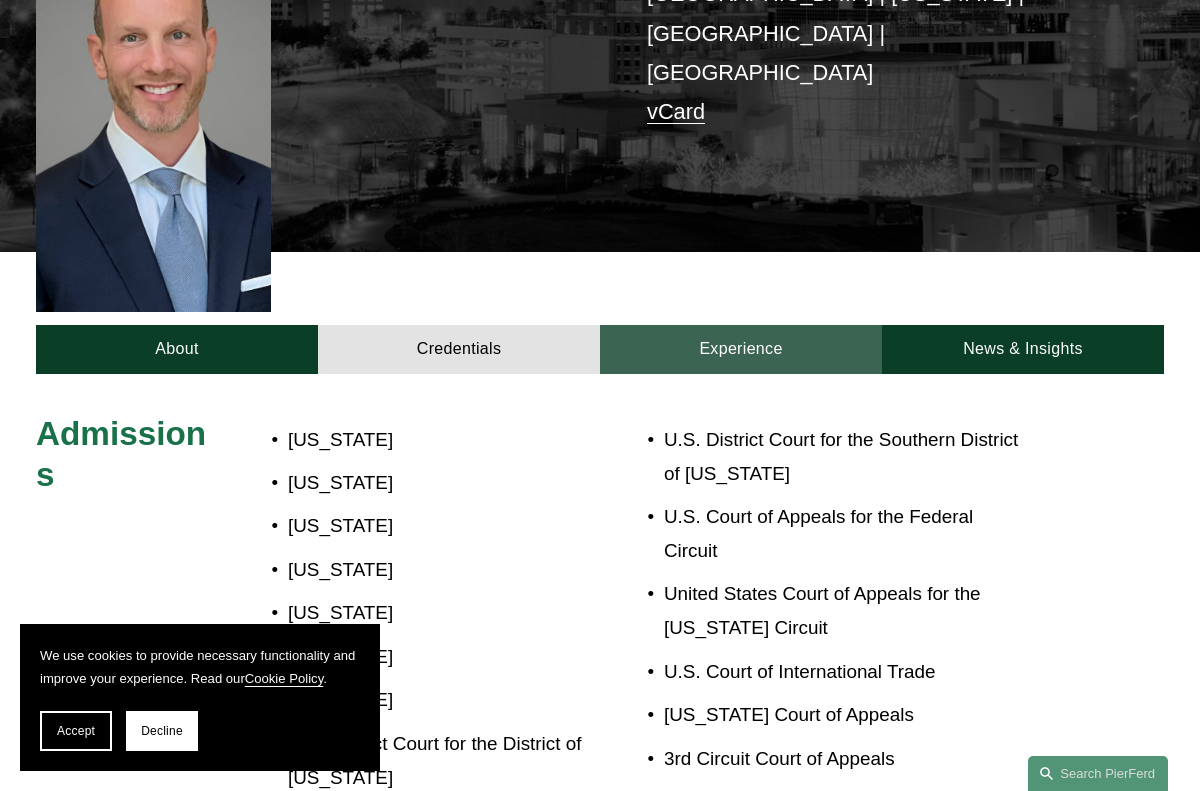 click on "Experience" at bounding box center (741, 349) 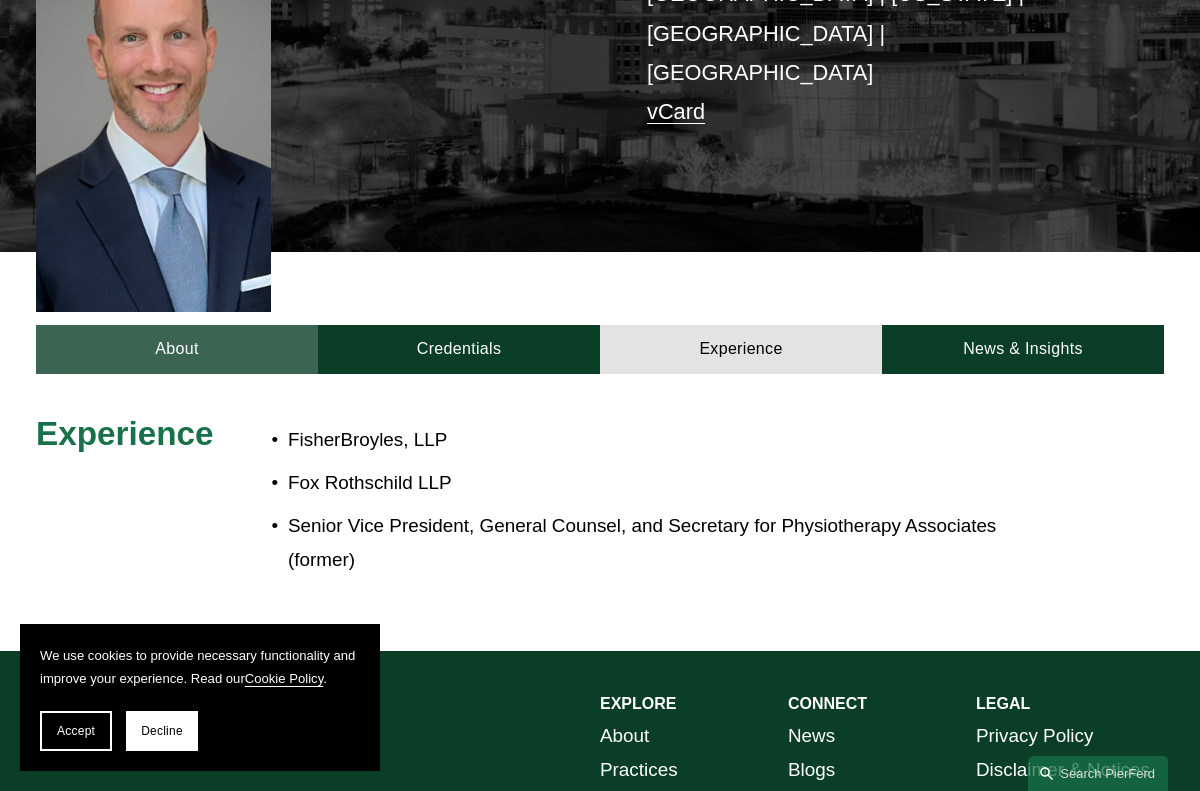 click on "About" at bounding box center [177, 349] 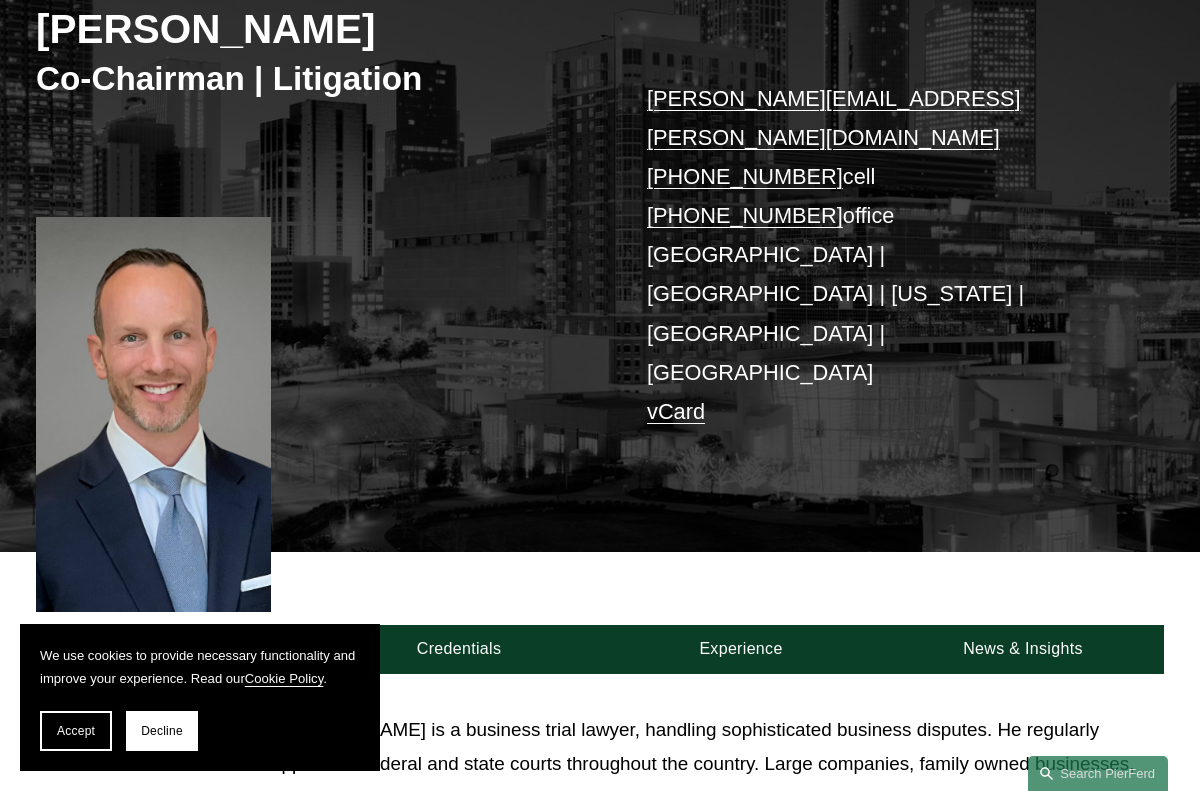 scroll, scrollTop: 0, scrollLeft: 0, axis: both 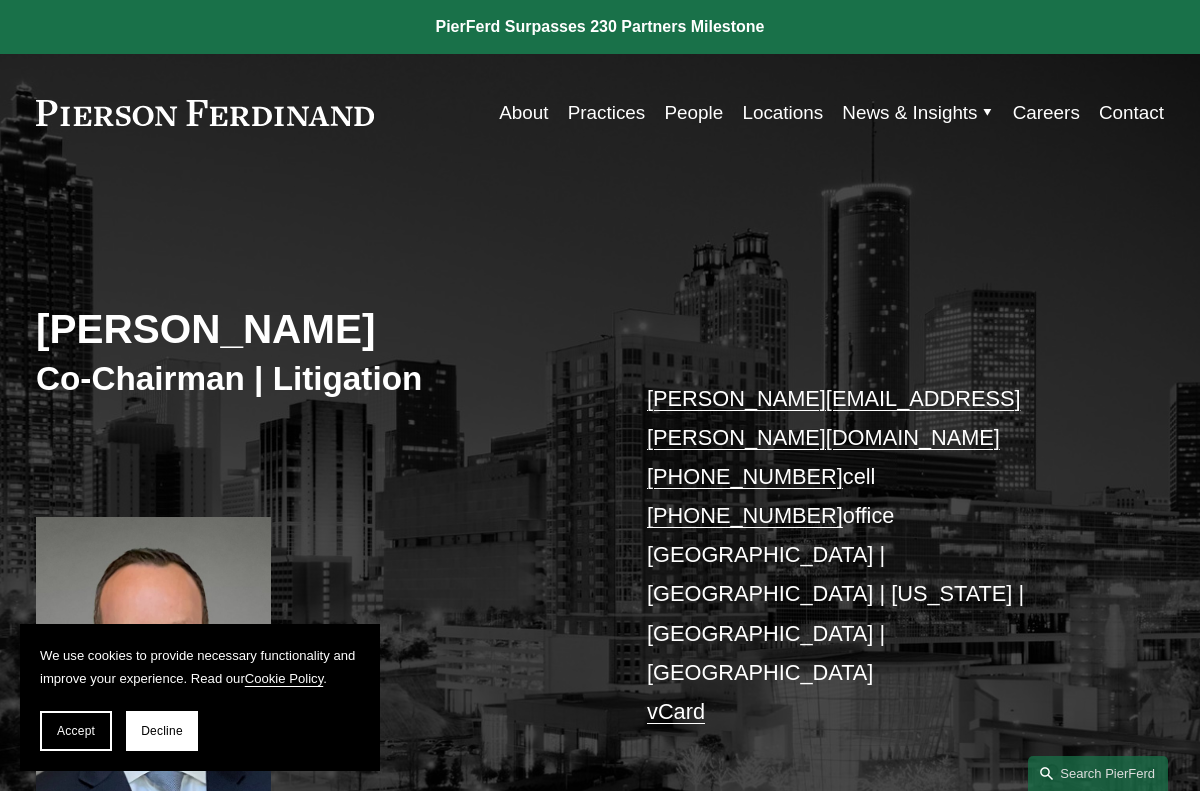 click on "About" at bounding box center (523, 113) 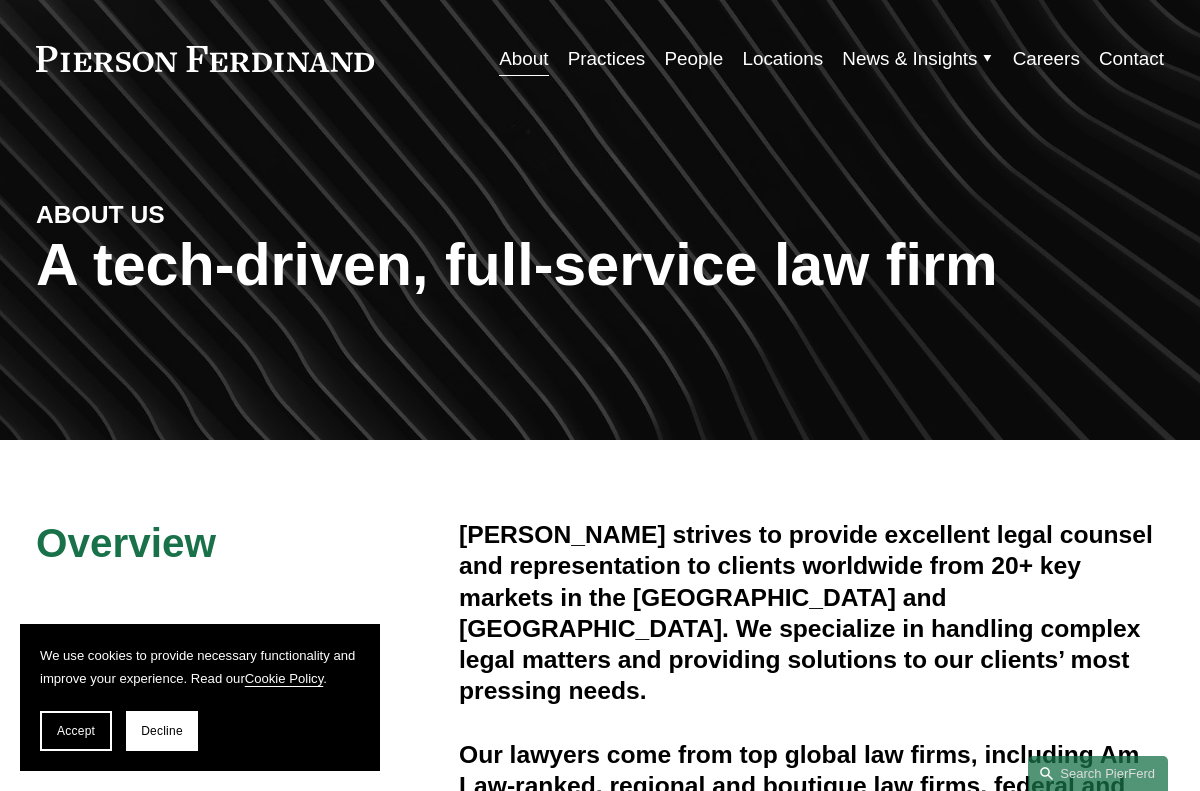 scroll, scrollTop: 0, scrollLeft: 0, axis: both 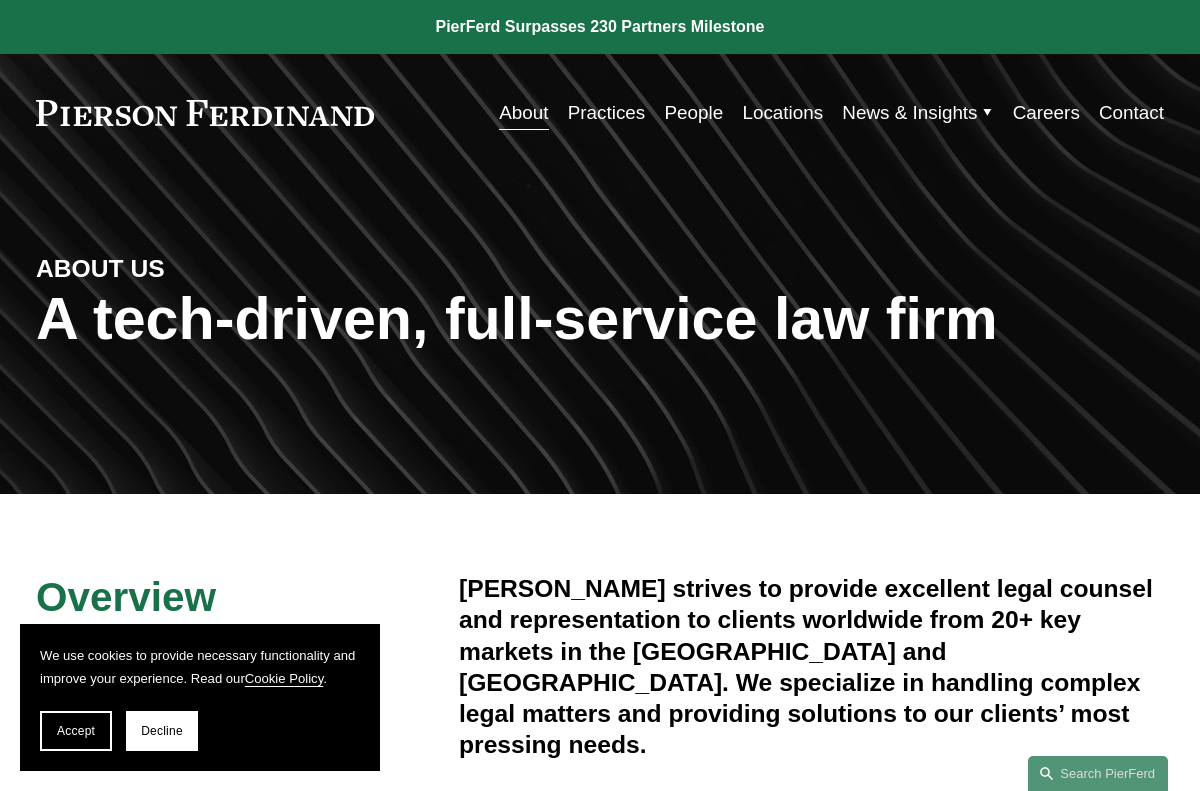 click on "People" at bounding box center [693, 113] 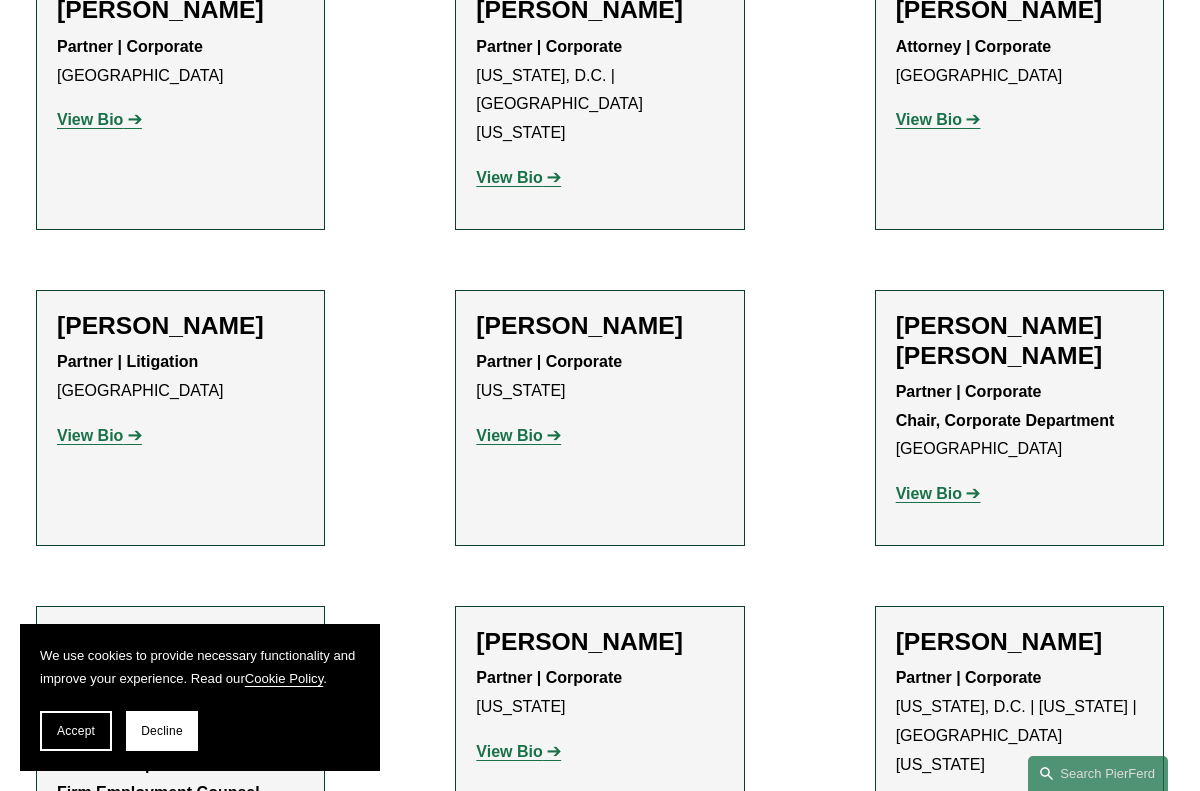 scroll, scrollTop: 7300, scrollLeft: 0, axis: vertical 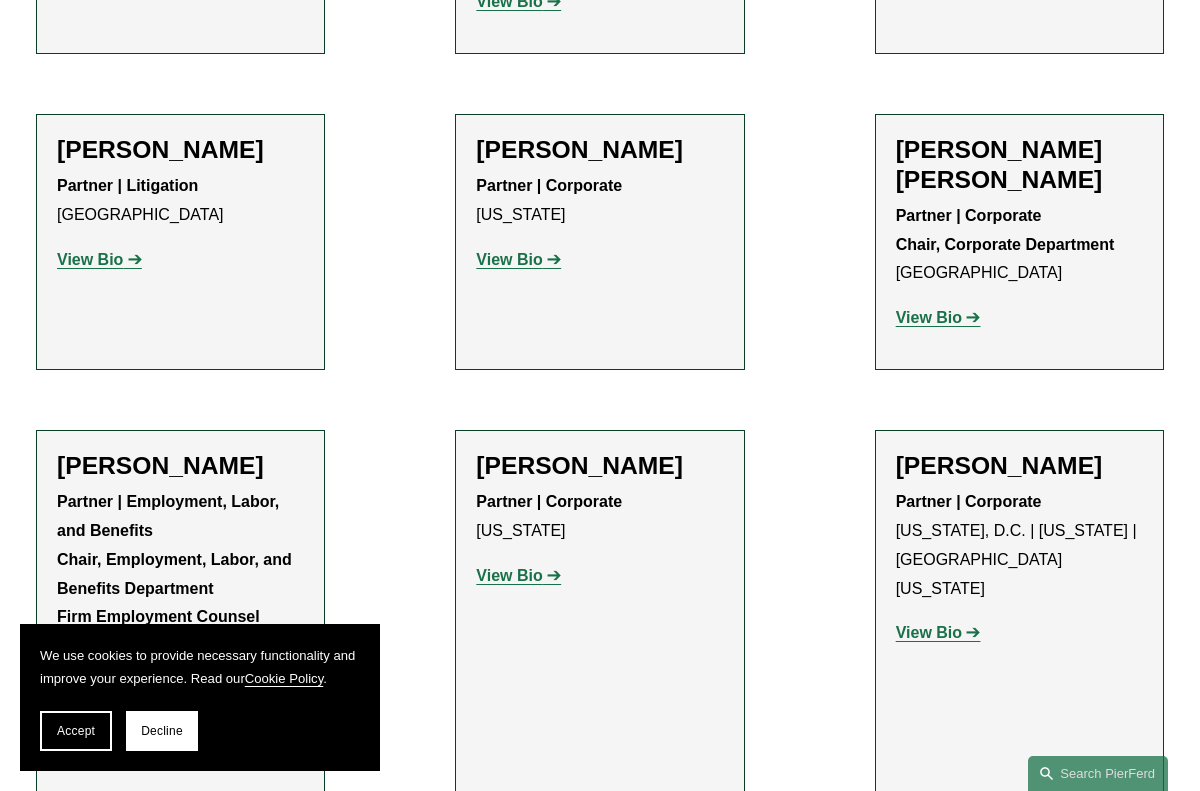 click on "View Bio" 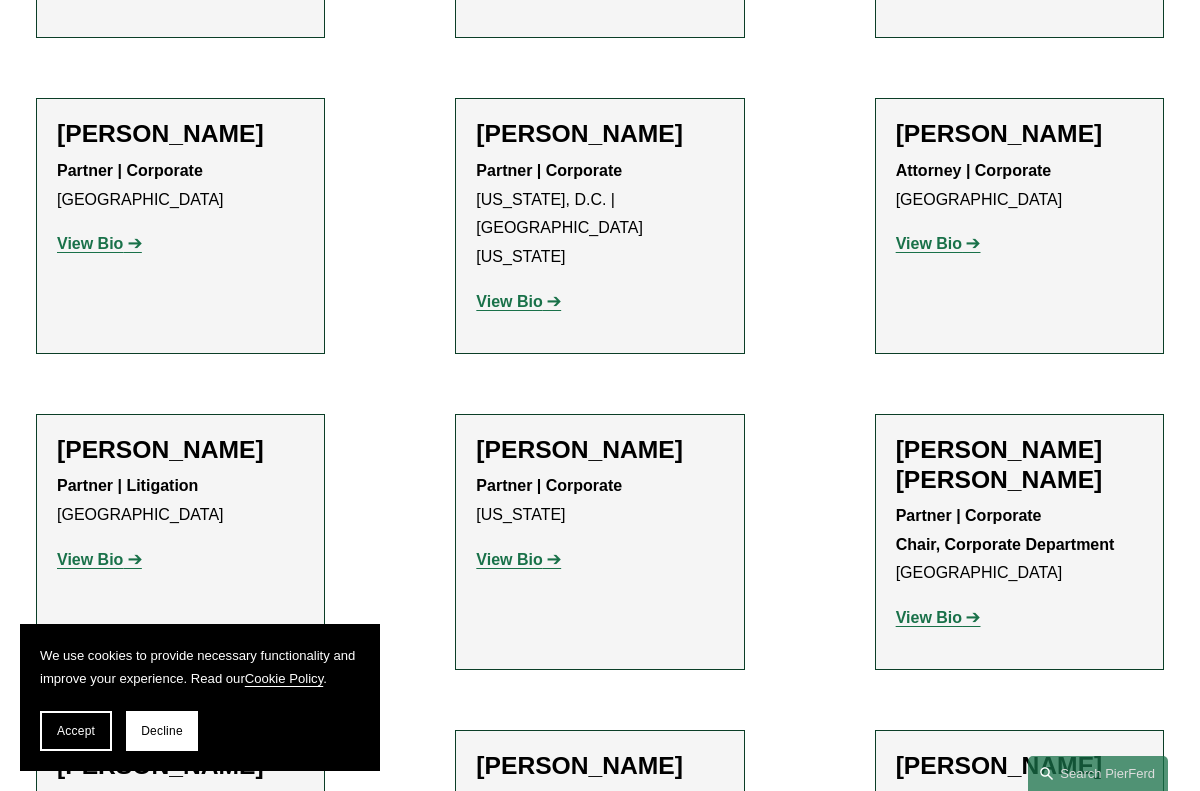 scroll, scrollTop: 6800, scrollLeft: 0, axis: vertical 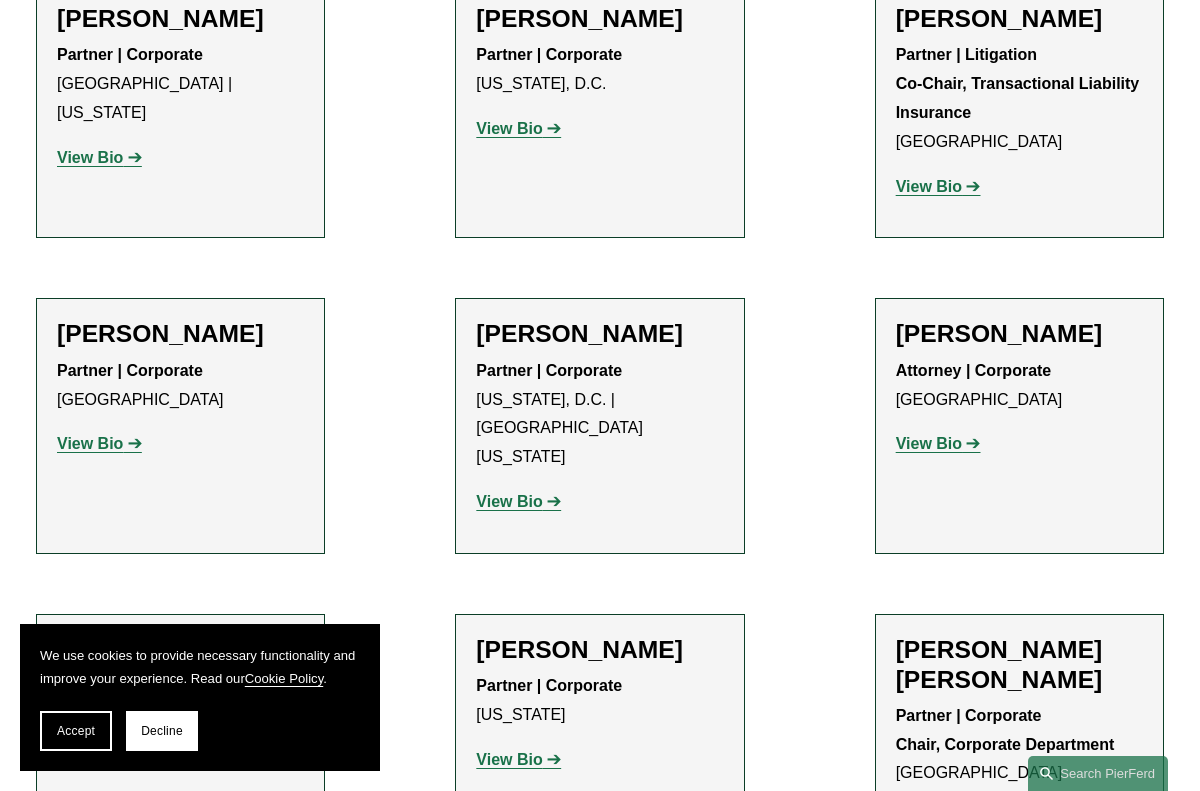 click on "View Bio" 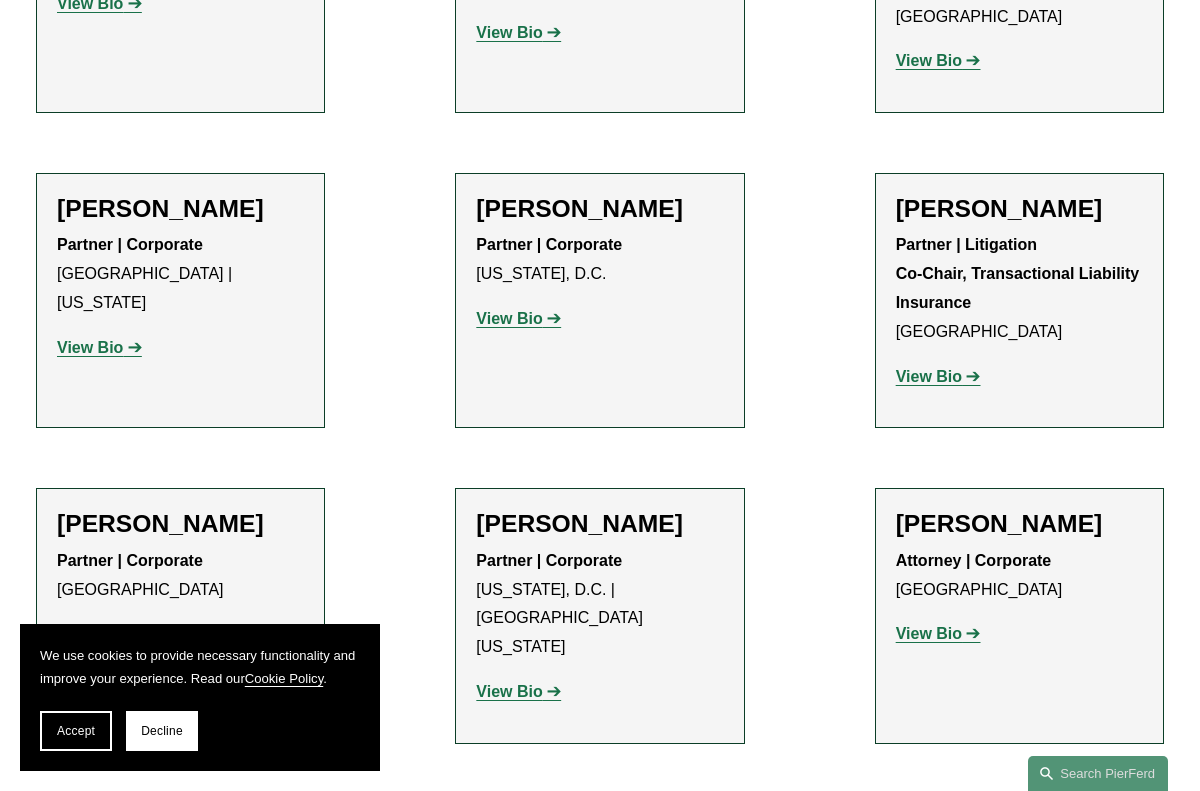 scroll, scrollTop: 6600, scrollLeft: 0, axis: vertical 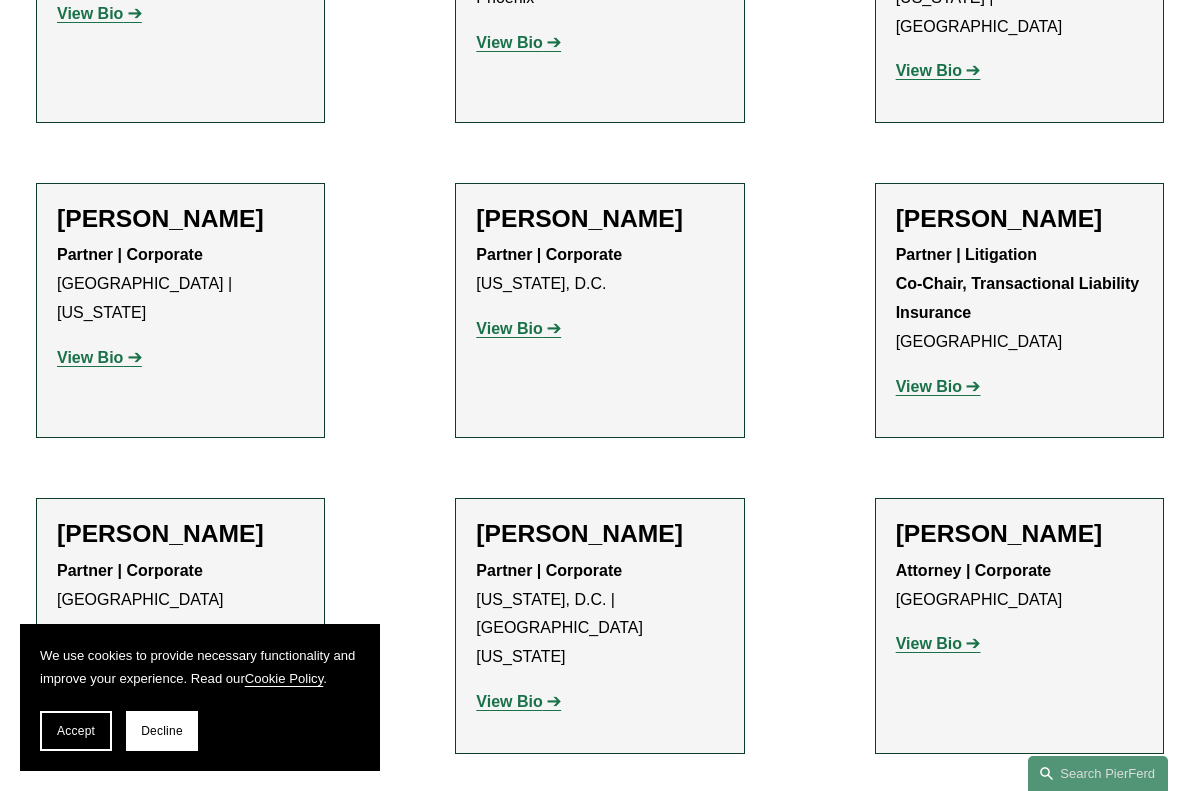 click on "View Bio" 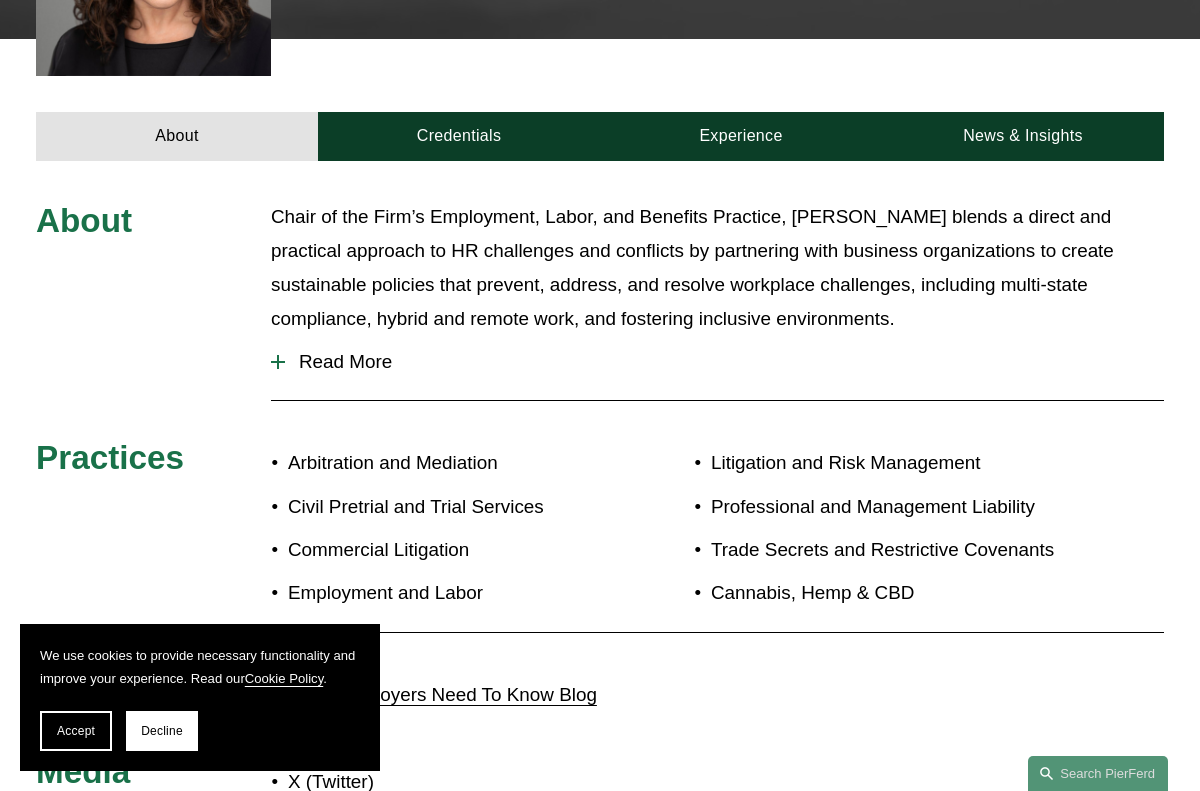 scroll, scrollTop: 900, scrollLeft: 0, axis: vertical 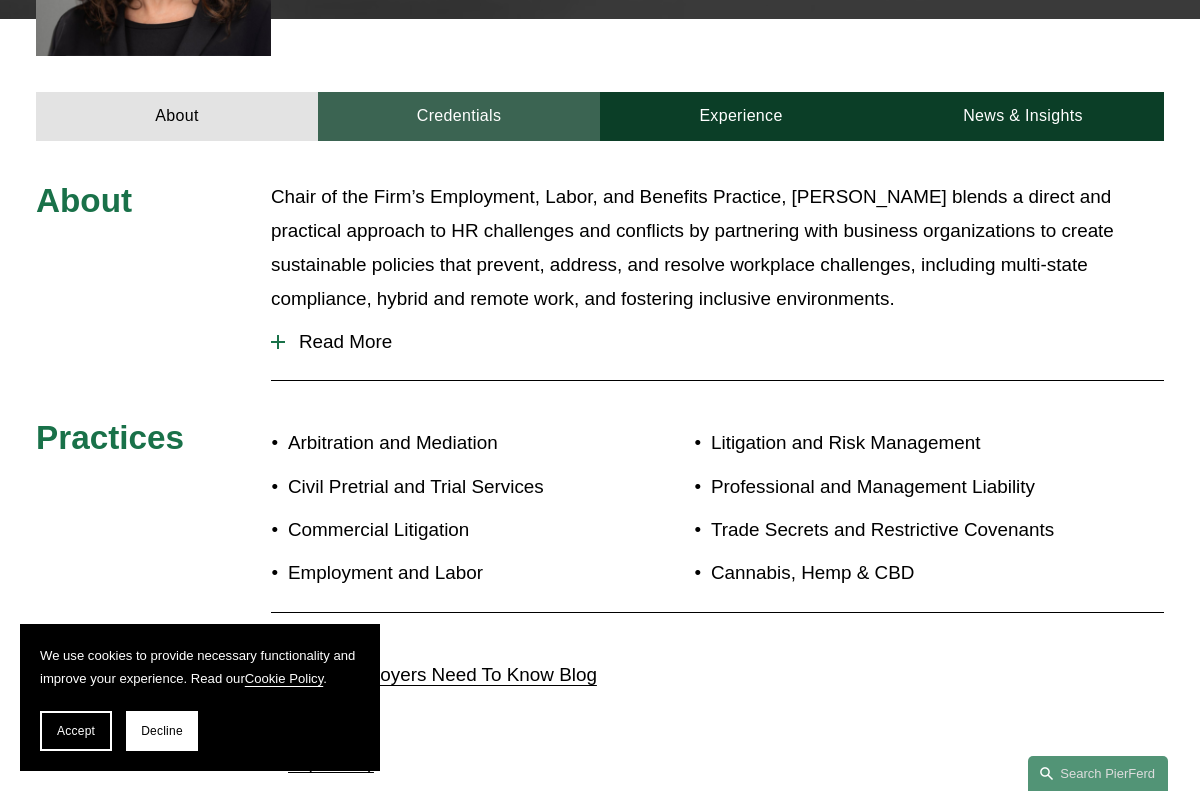click on "Credentials" at bounding box center (459, 116) 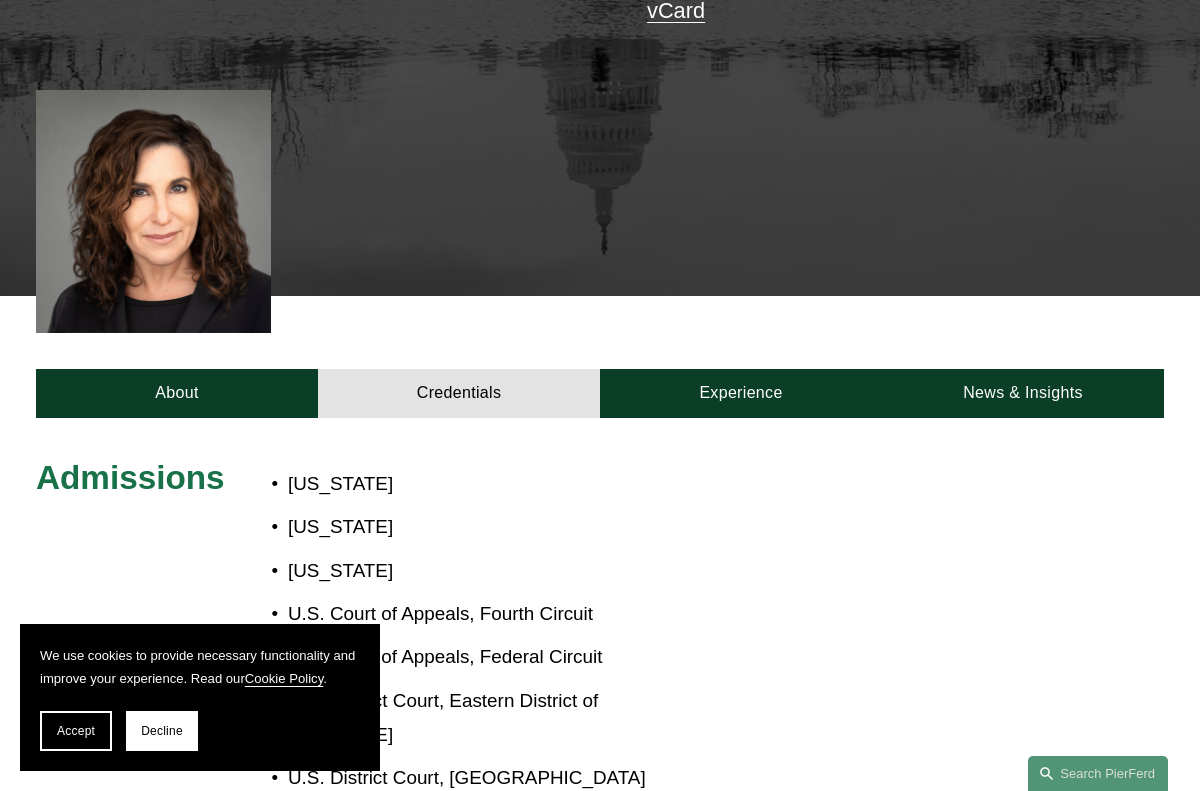 scroll, scrollTop: 600, scrollLeft: 0, axis: vertical 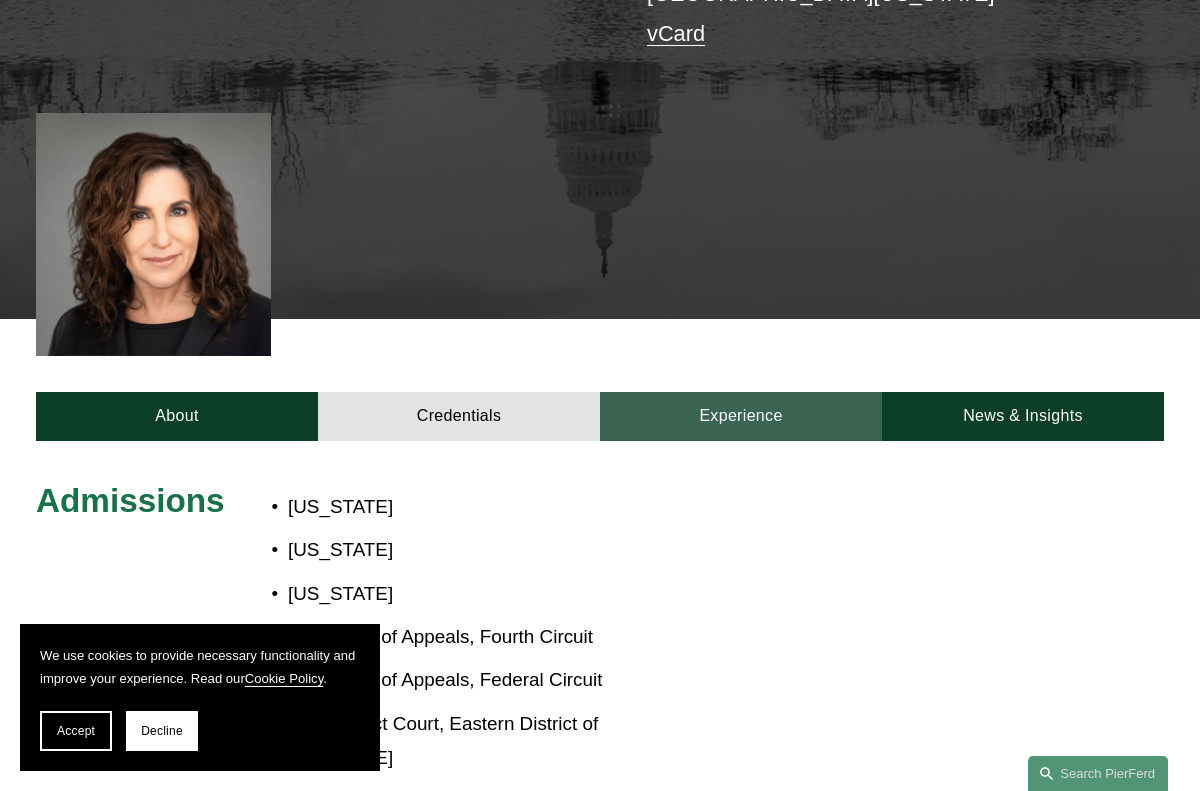 click on "Experience" at bounding box center [741, 416] 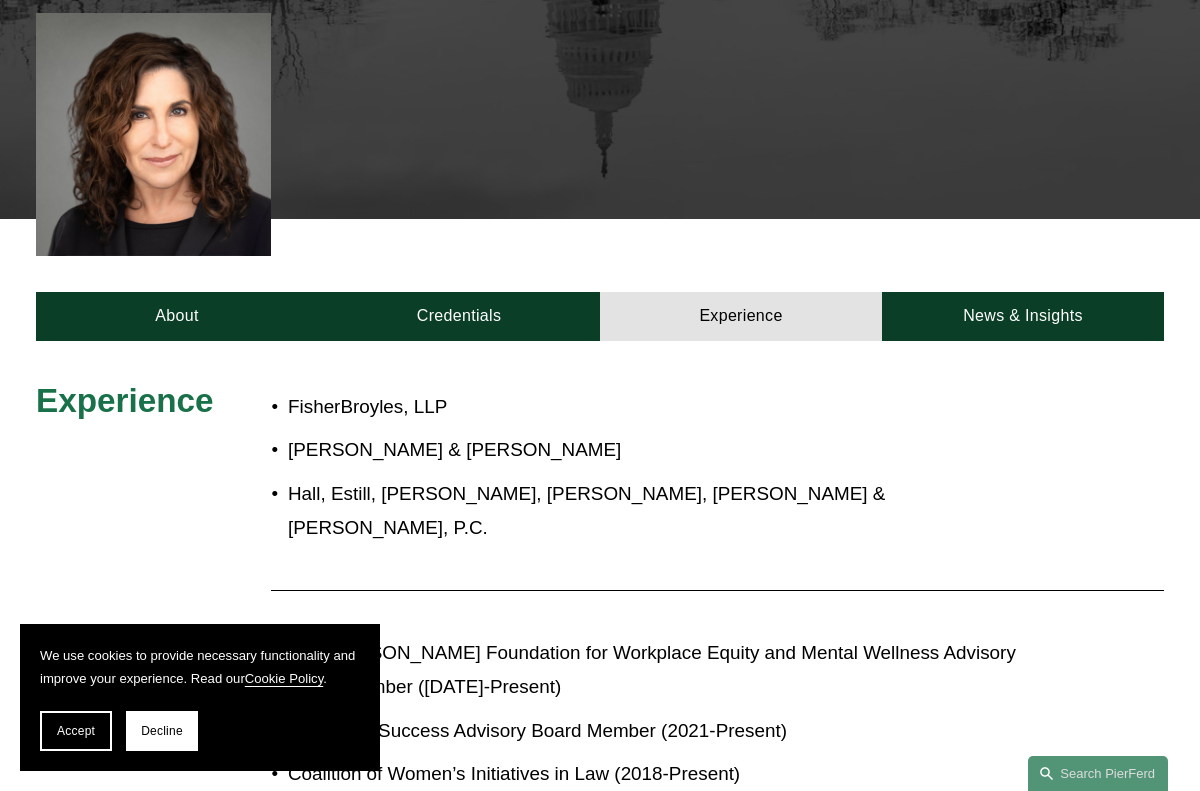 scroll, scrollTop: 800, scrollLeft: 0, axis: vertical 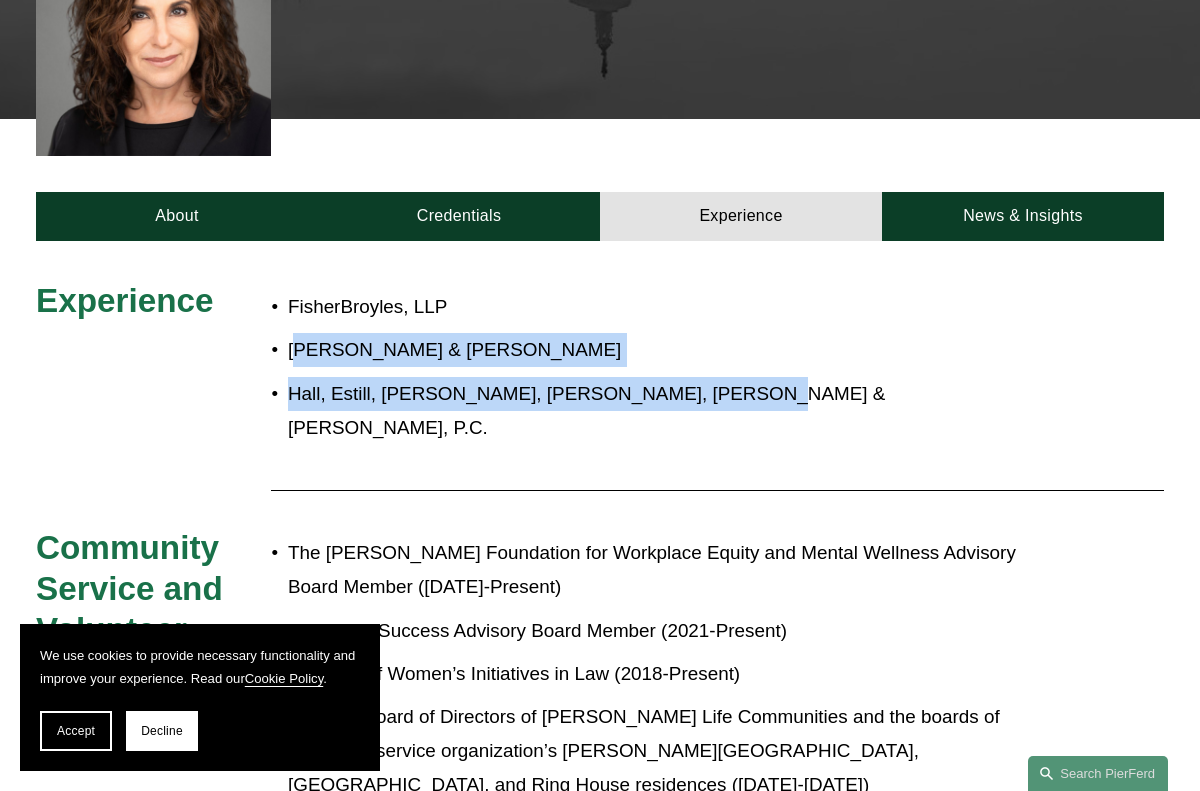 drag, startPoint x: 301, startPoint y: 278, endPoint x: 776, endPoint y: 361, distance: 482.19705 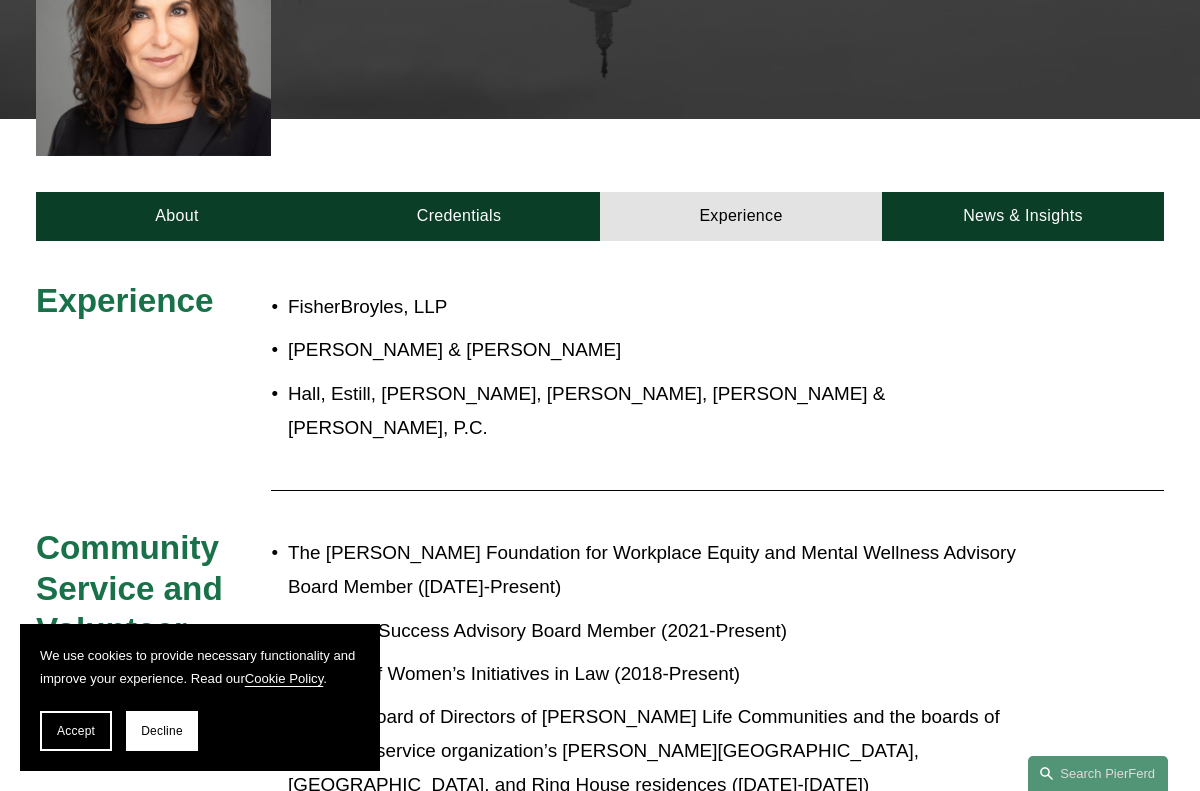 click on "The Bowman Foundation for Workplace Equity and Mental Wellness Advisory Board Member (May 2022-Present)" at bounding box center (655, 570) 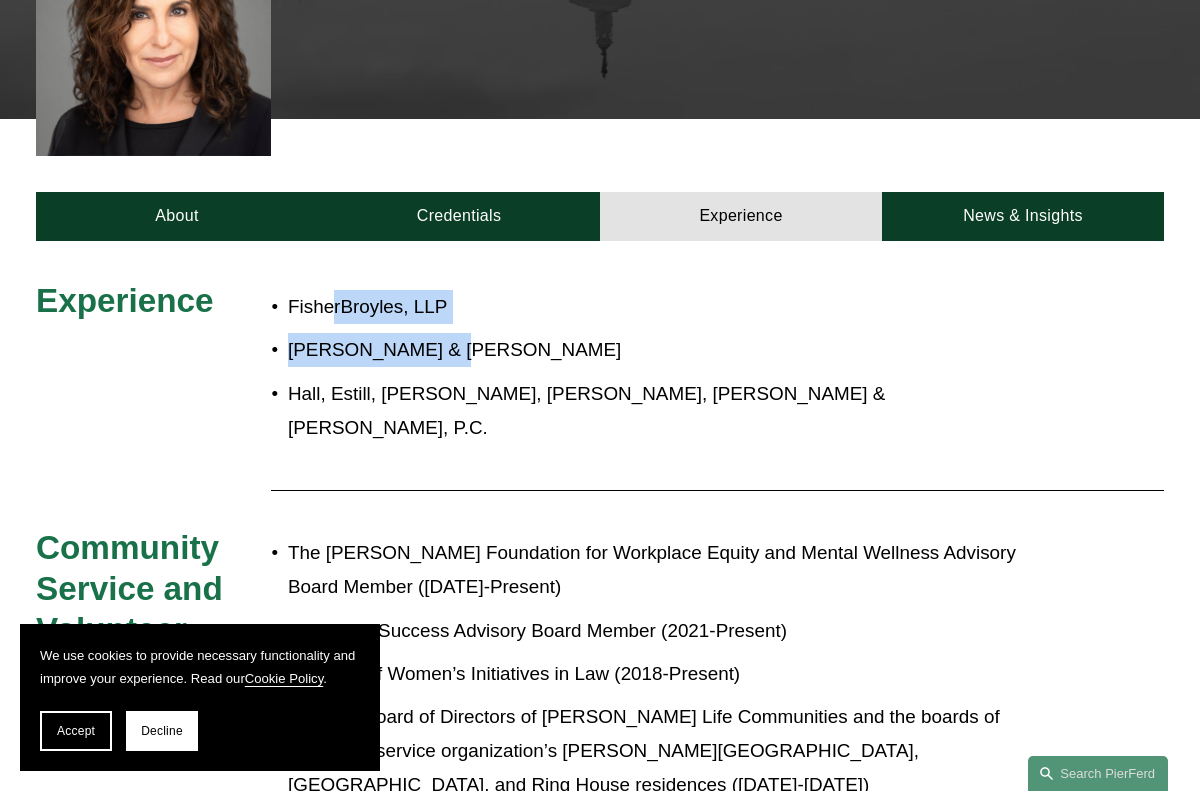 drag, startPoint x: 336, startPoint y: 239, endPoint x: 458, endPoint y: 267, distance: 125.17188 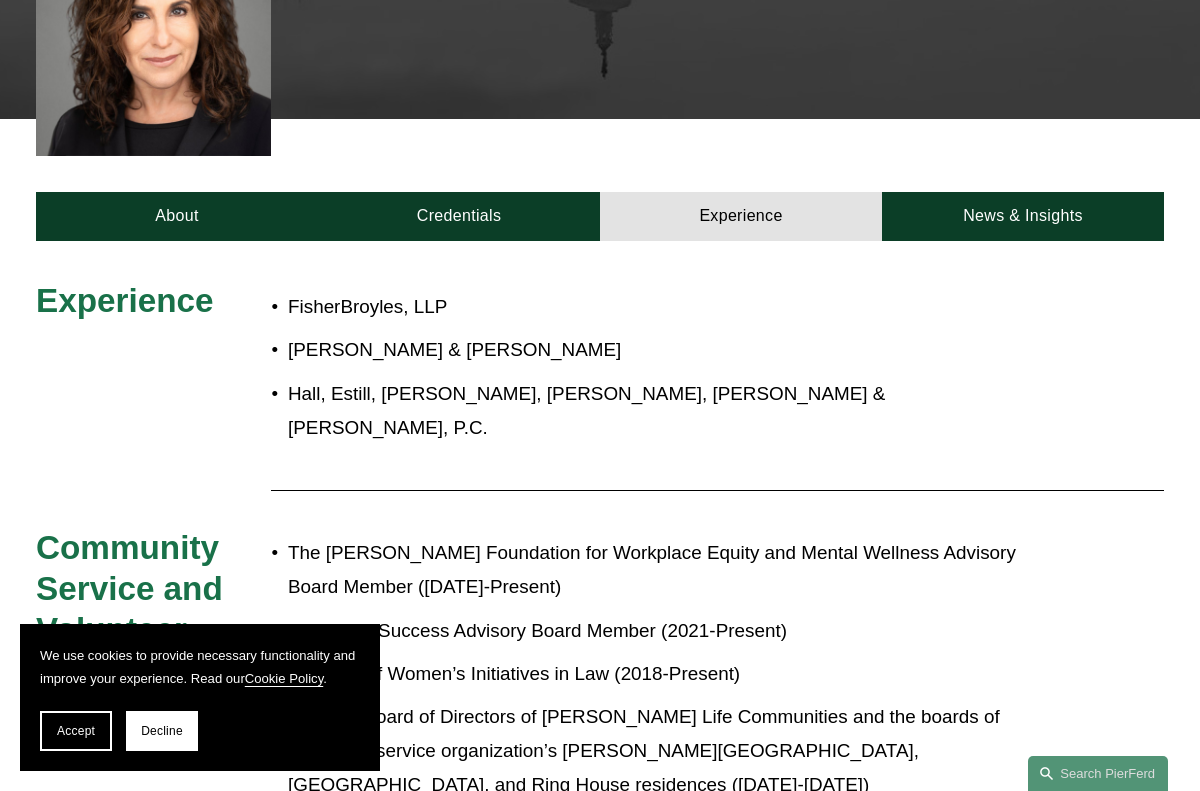 click on "The Bowman Foundation for Workplace Equity and Mental Wellness Advisory Board Member (May 2022-Present)" at bounding box center (655, 570) 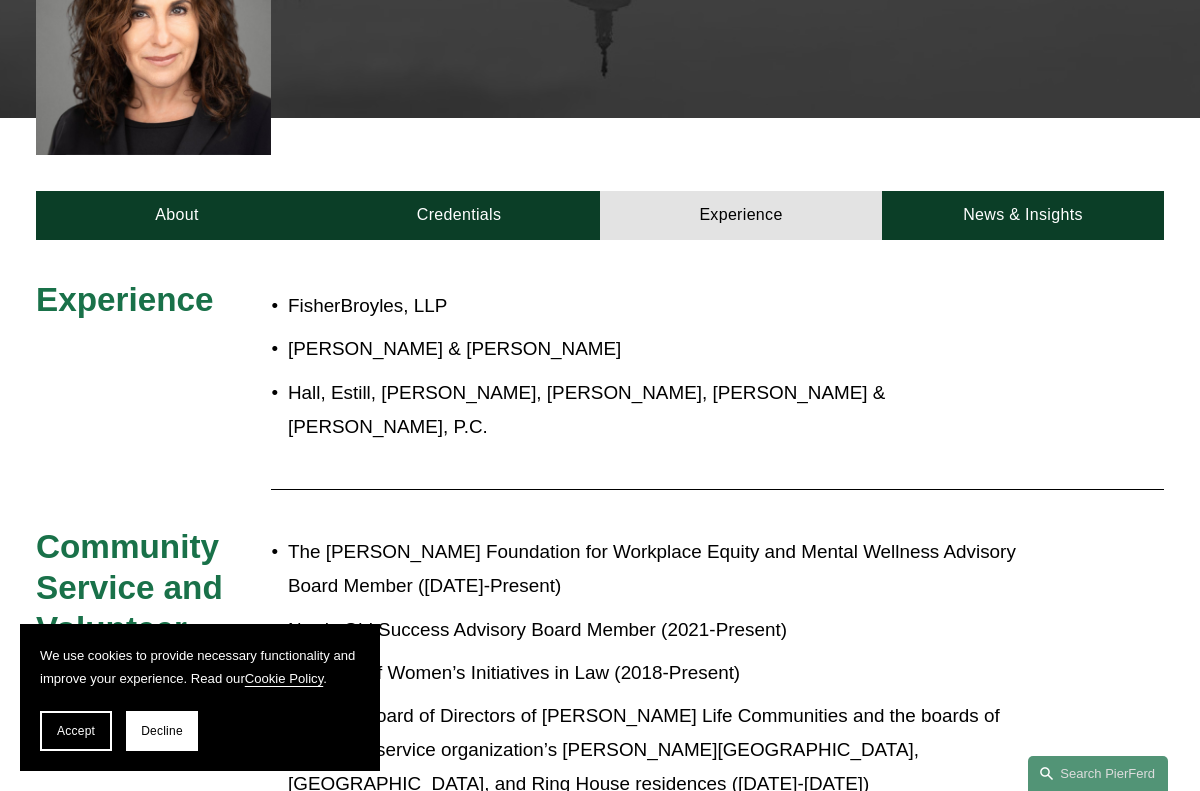 scroll, scrollTop: 1000, scrollLeft: 0, axis: vertical 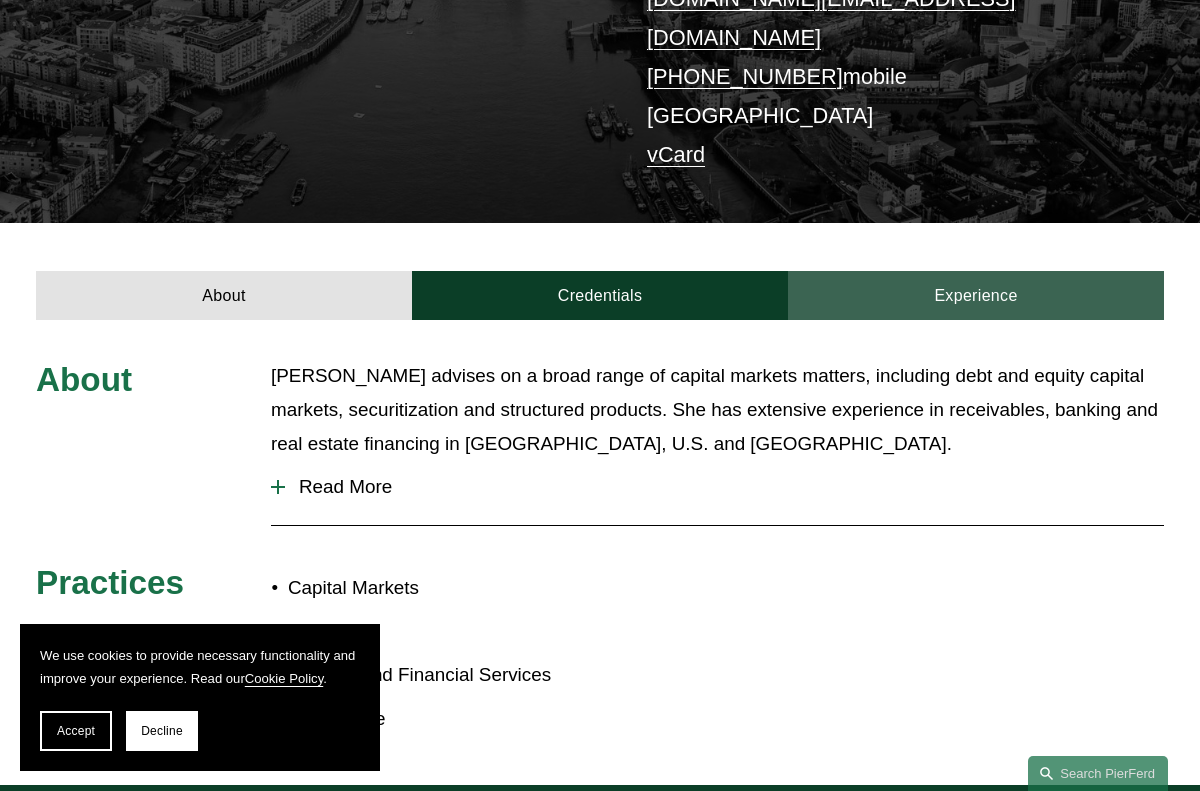click on "Experience" at bounding box center (976, 295) 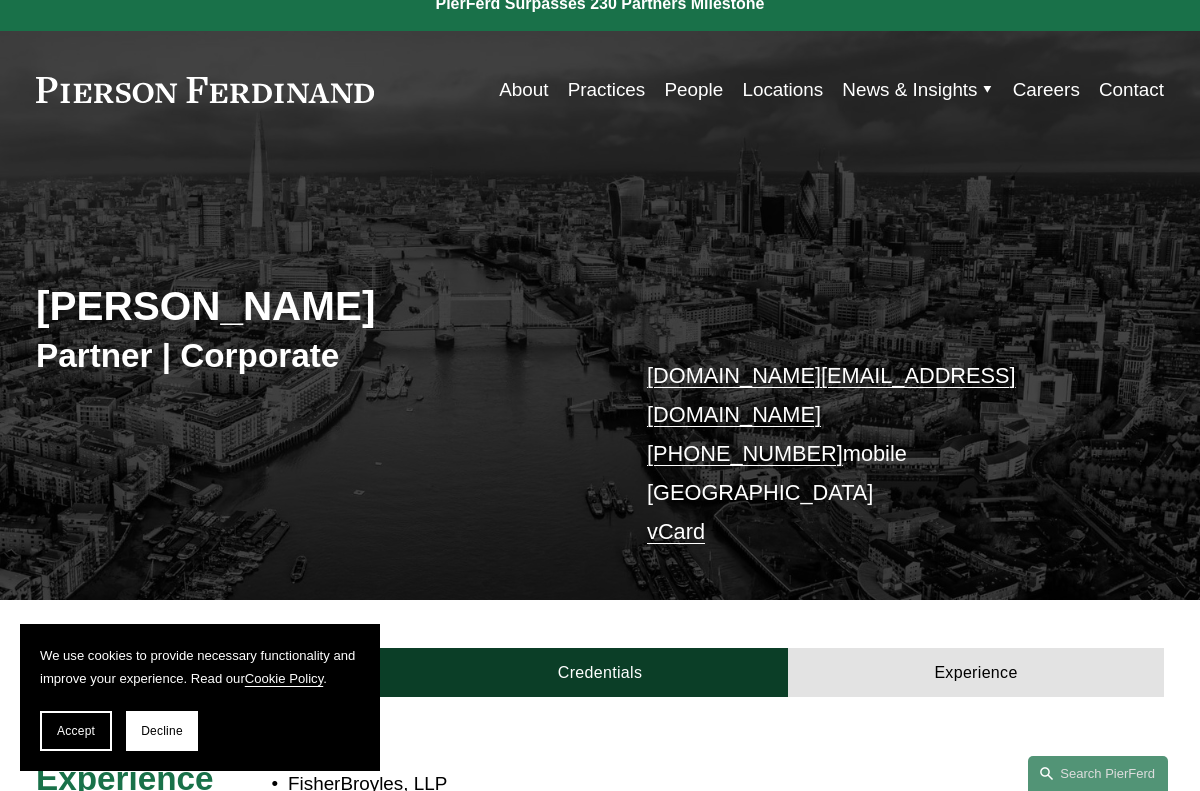 scroll, scrollTop: 0, scrollLeft: 0, axis: both 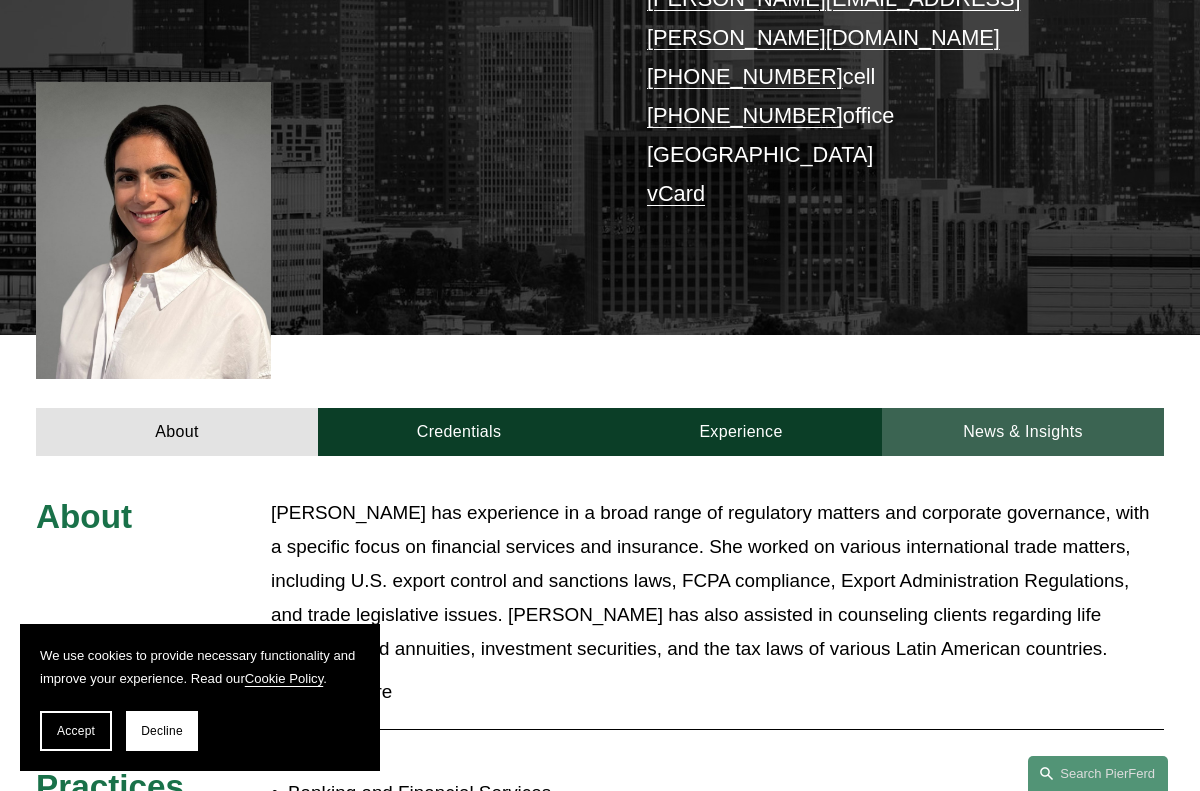 click on "News & Insights" at bounding box center [1023, 432] 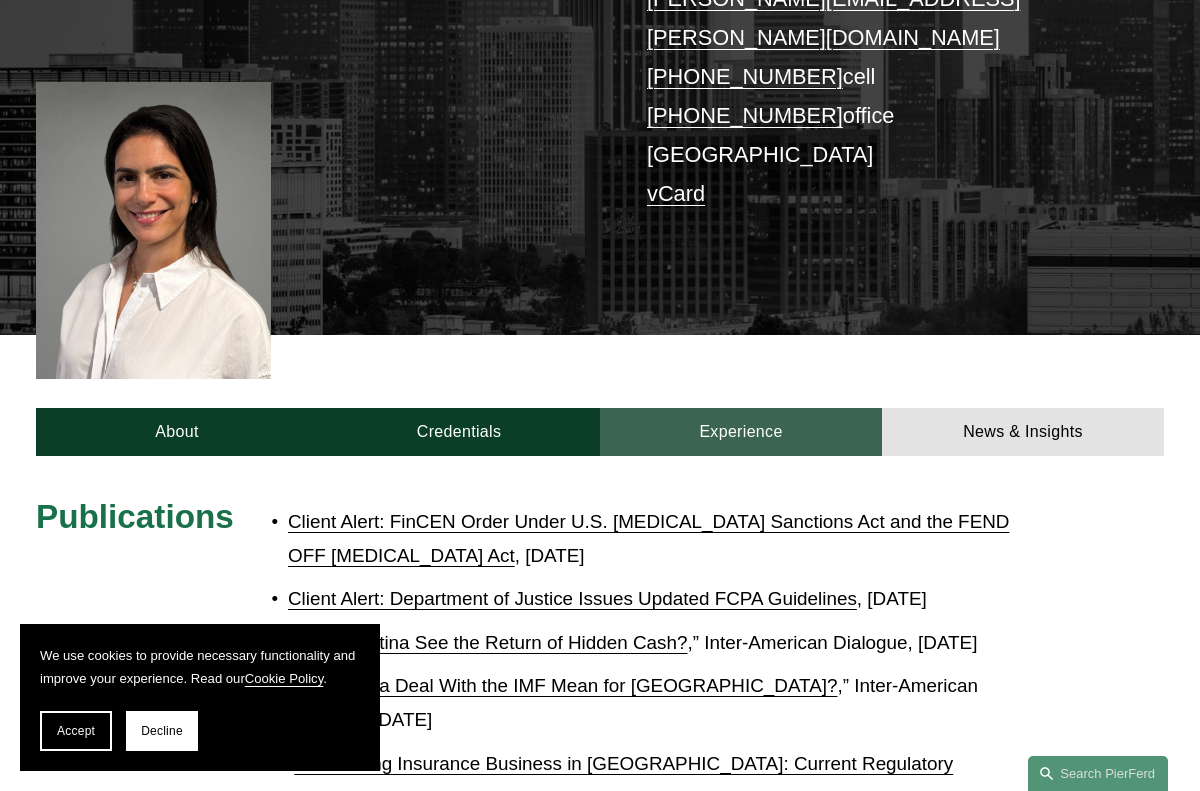 click on "Experience" at bounding box center [741, 432] 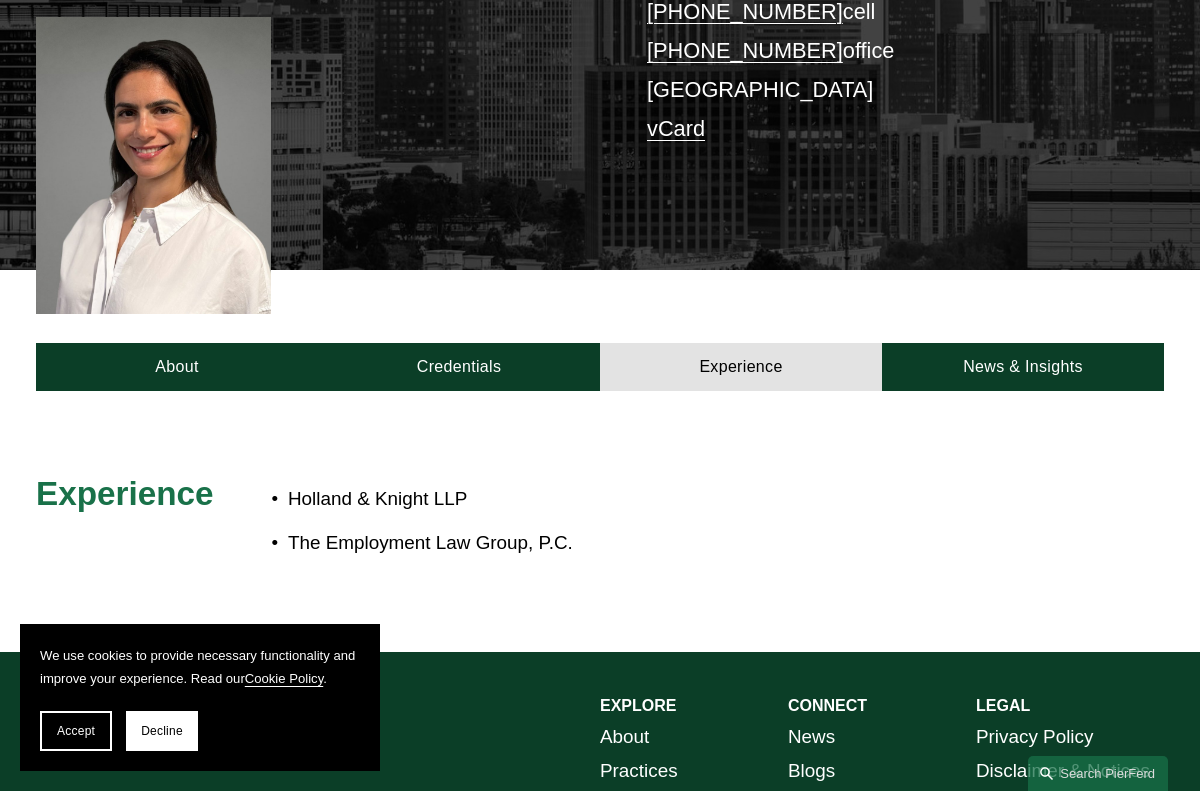 scroll, scrollTop: 500, scrollLeft: 0, axis: vertical 